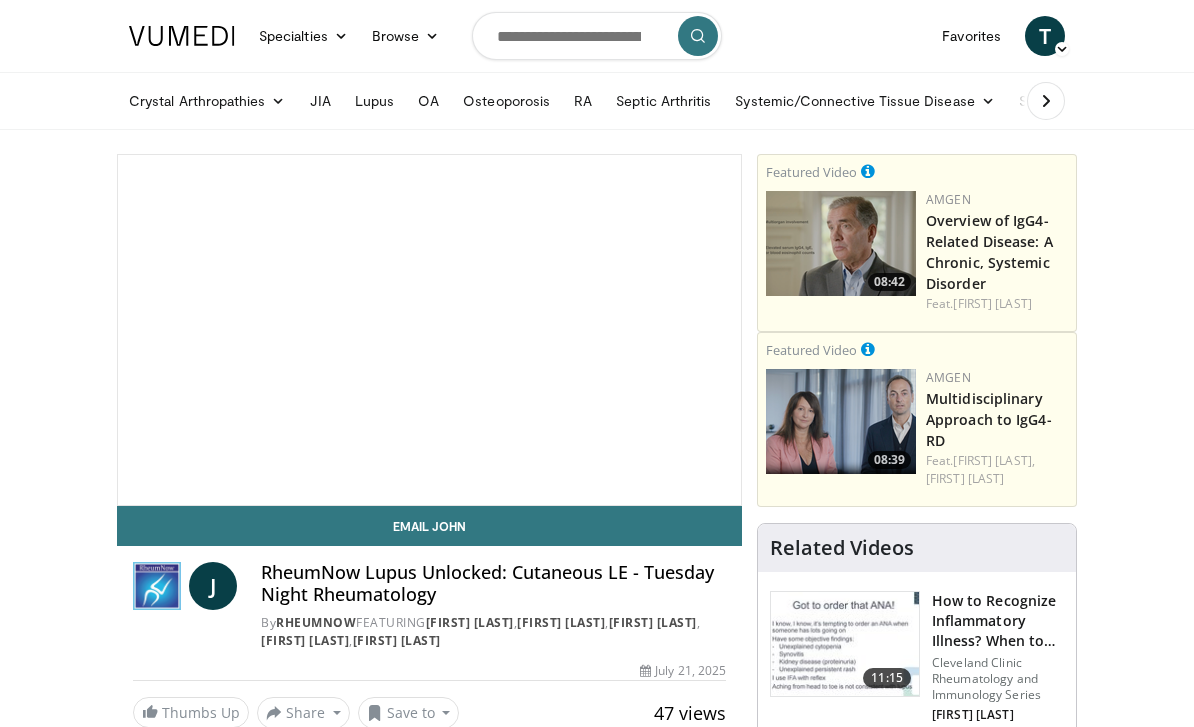 scroll, scrollTop: 0, scrollLeft: 0, axis: both 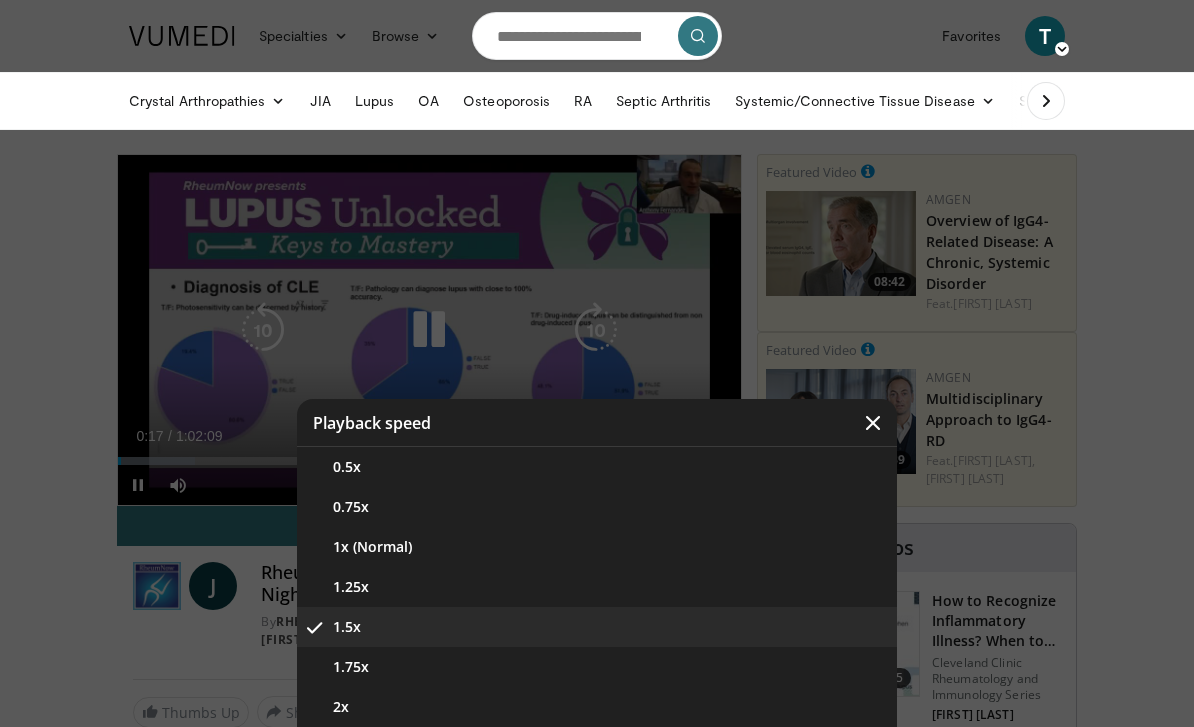 click on "1.5x" at bounding box center (597, 627) 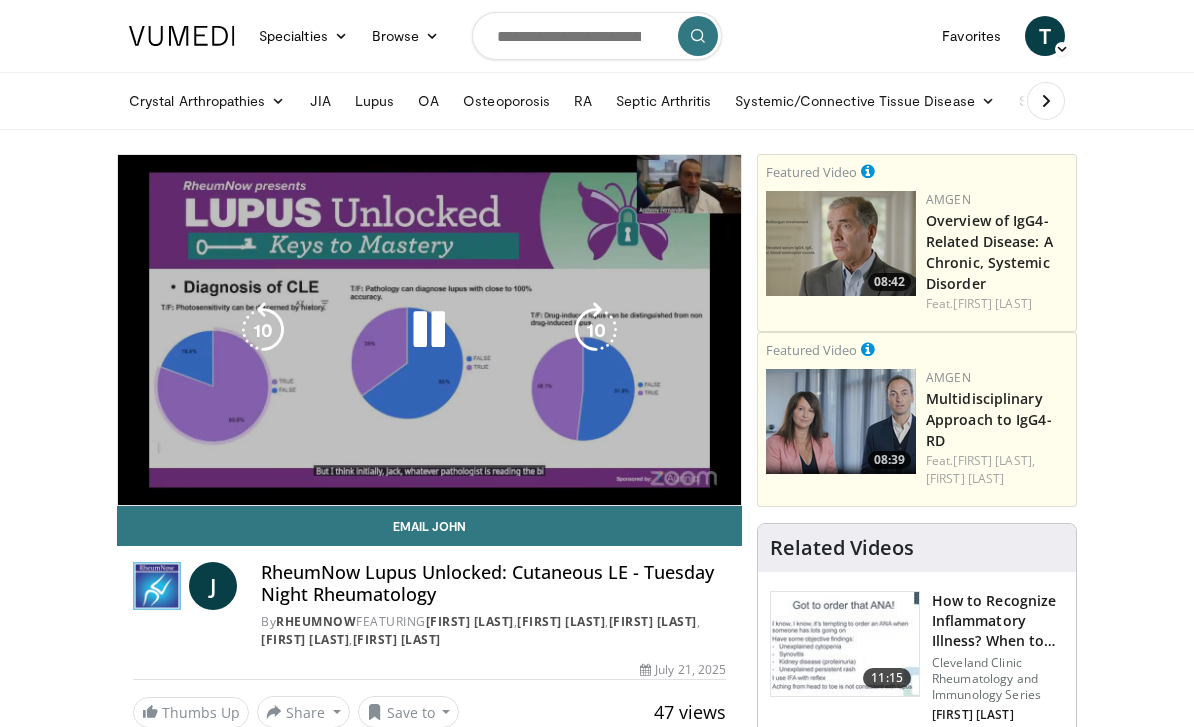 click on "10 seconds
Tap to unmute" at bounding box center (429, 330) 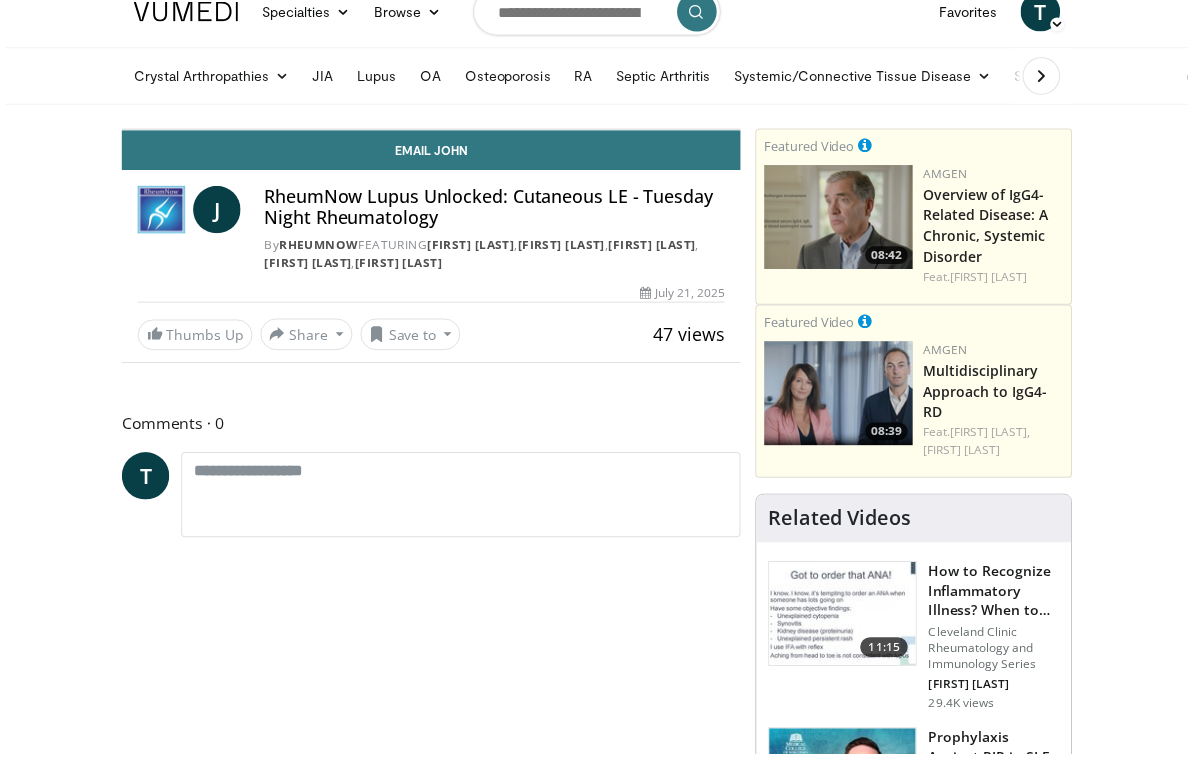 scroll, scrollTop: 24, scrollLeft: 0, axis: vertical 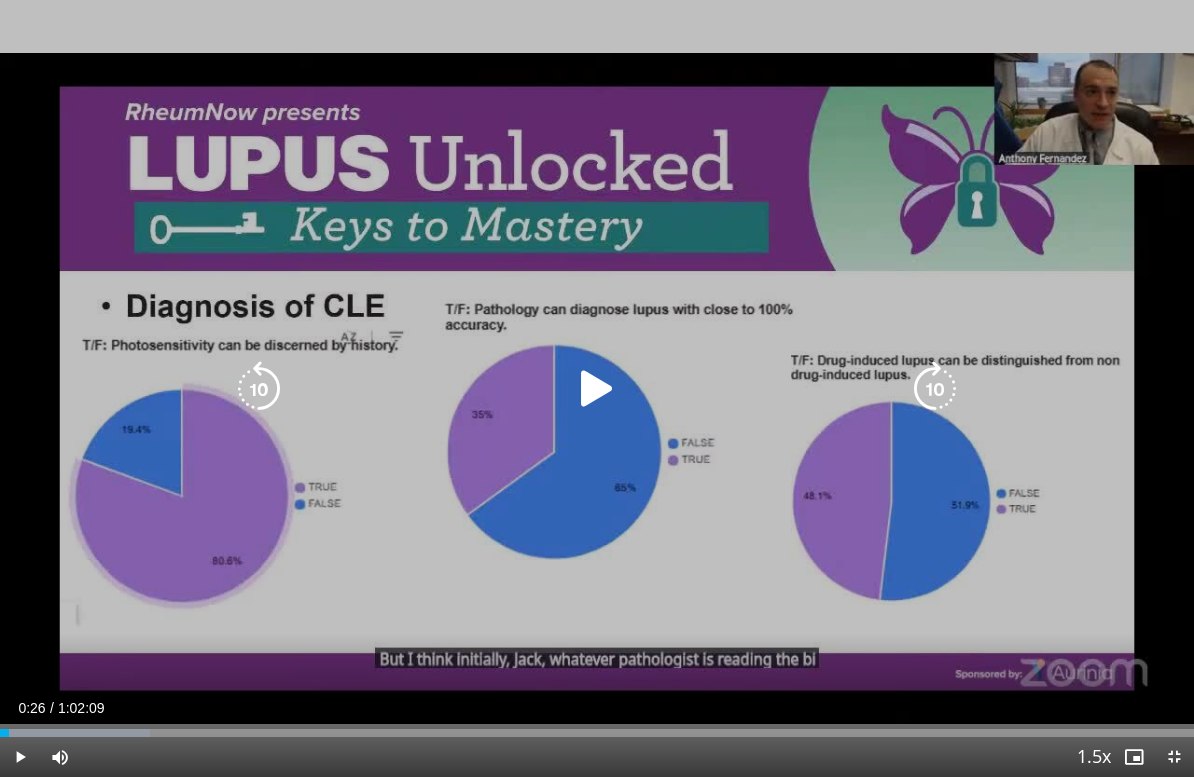 click at bounding box center (597, 389) 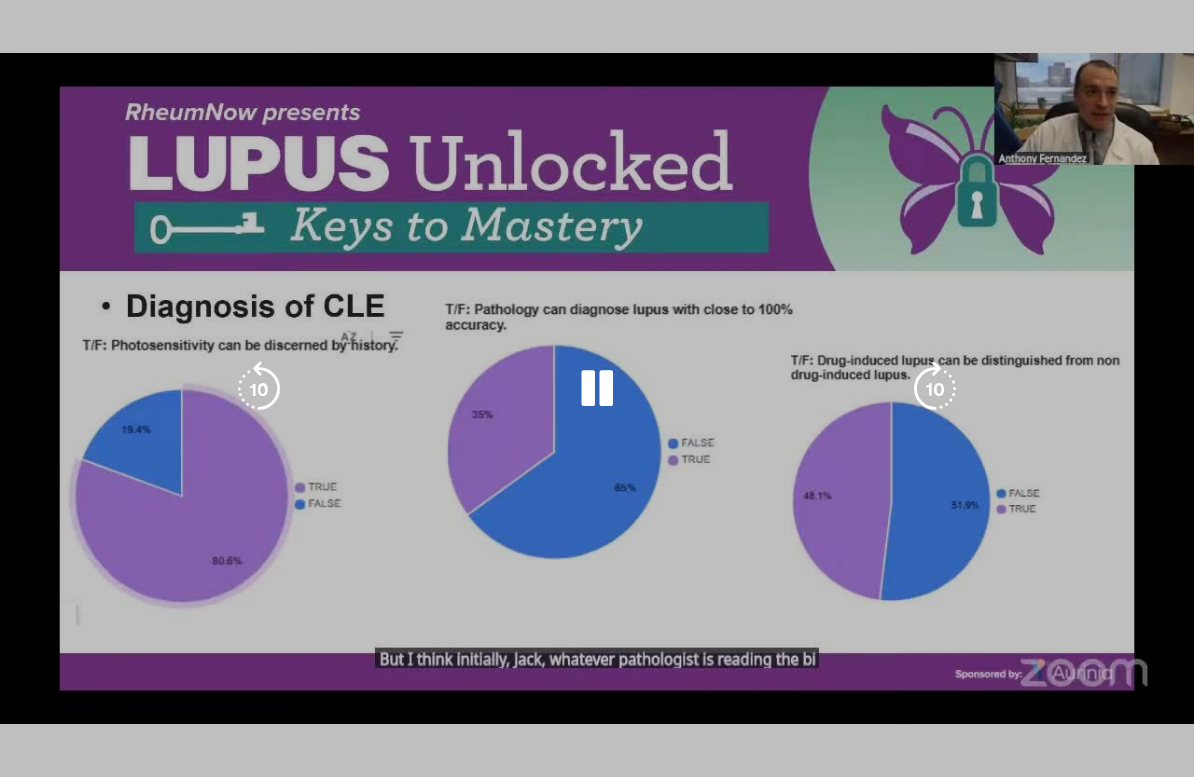 click on "10 seconds
Tap to unmute" at bounding box center [597, 388] 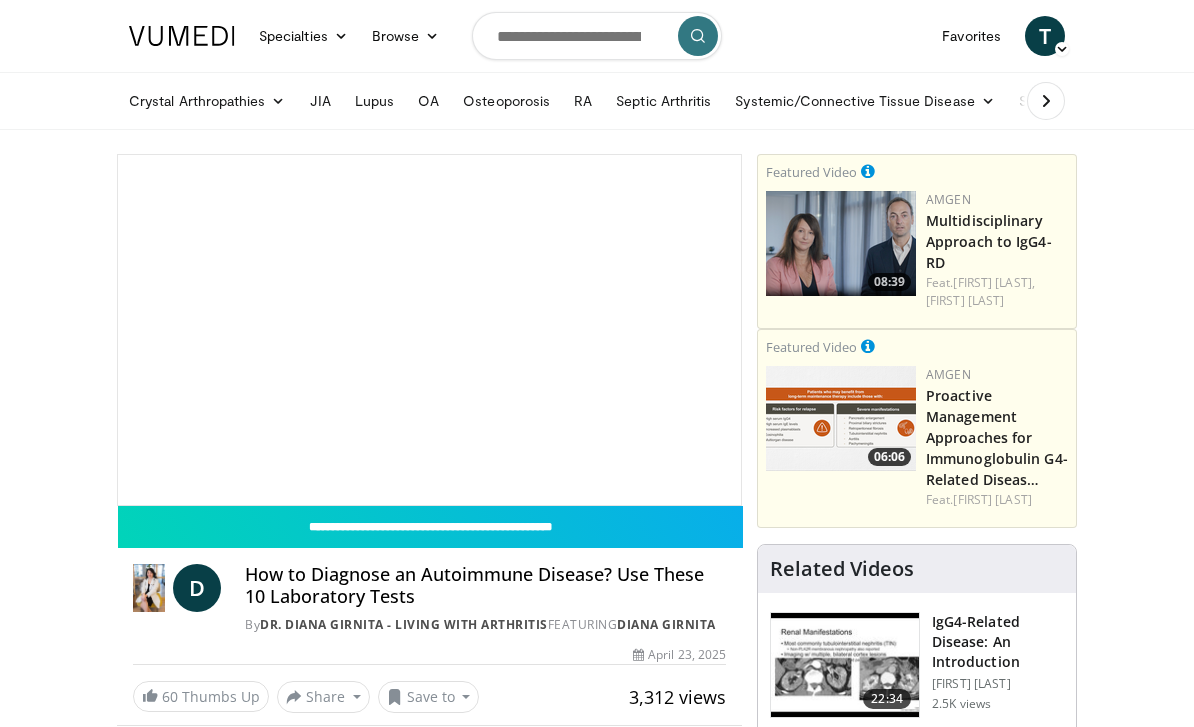 scroll, scrollTop: 0, scrollLeft: 0, axis: both 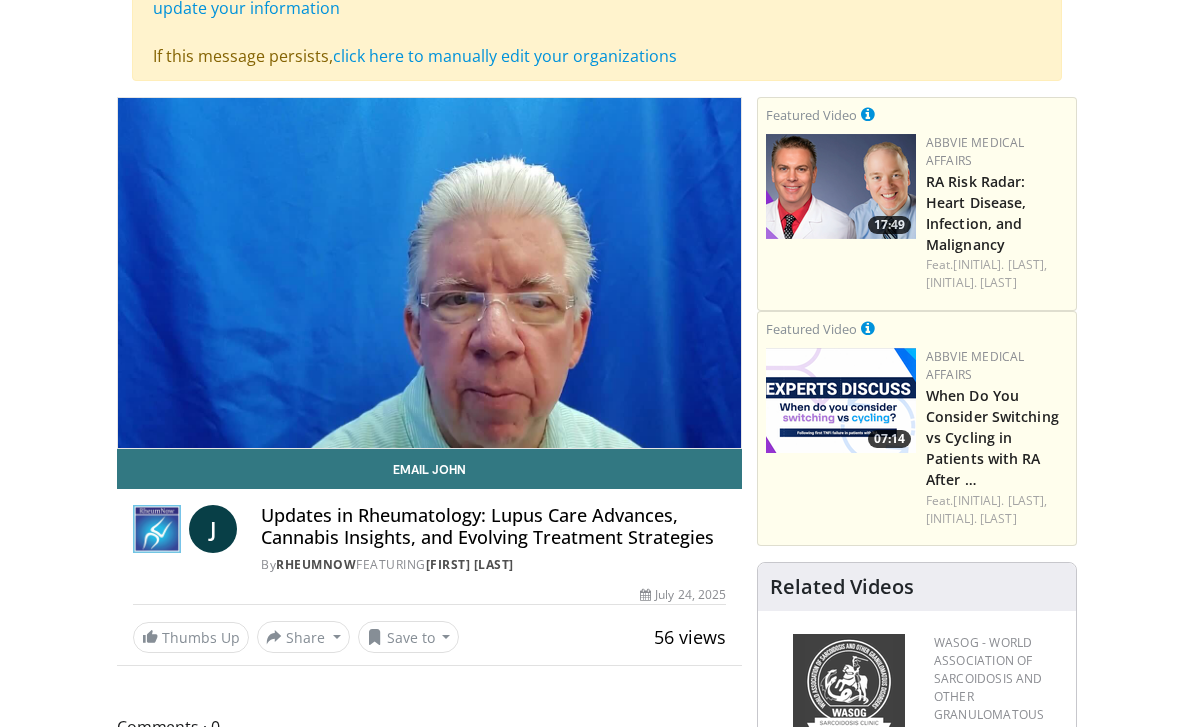 click on "Email
John" at bounding box center (429, 469) 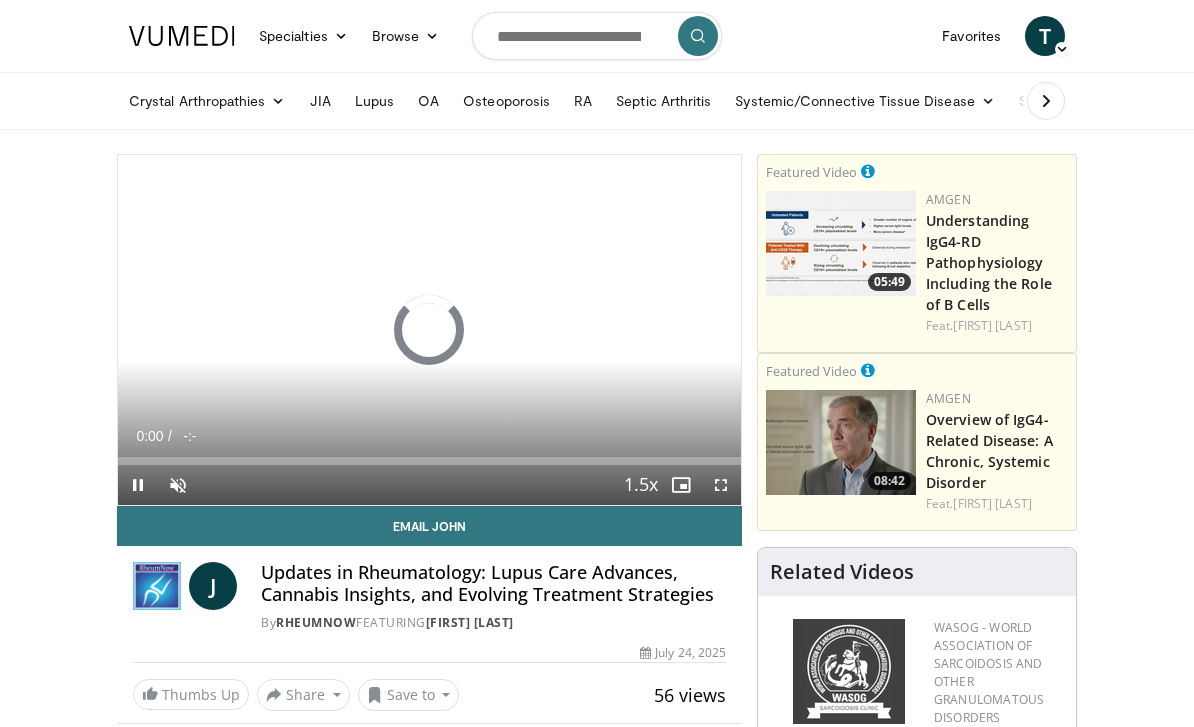 scroll, scrollTop: 0, scrollLeft: 0, axis: both 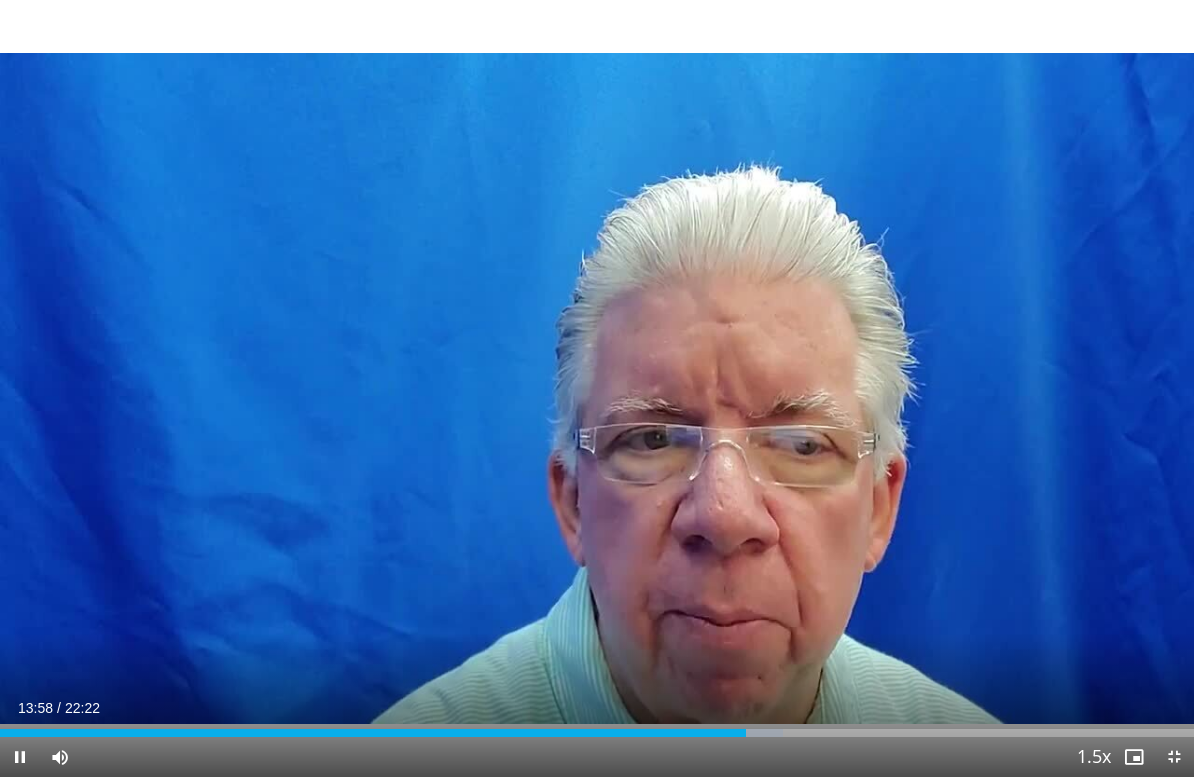 click on "10 seconds
Tap to unmute" at bounding box center [597, 388] 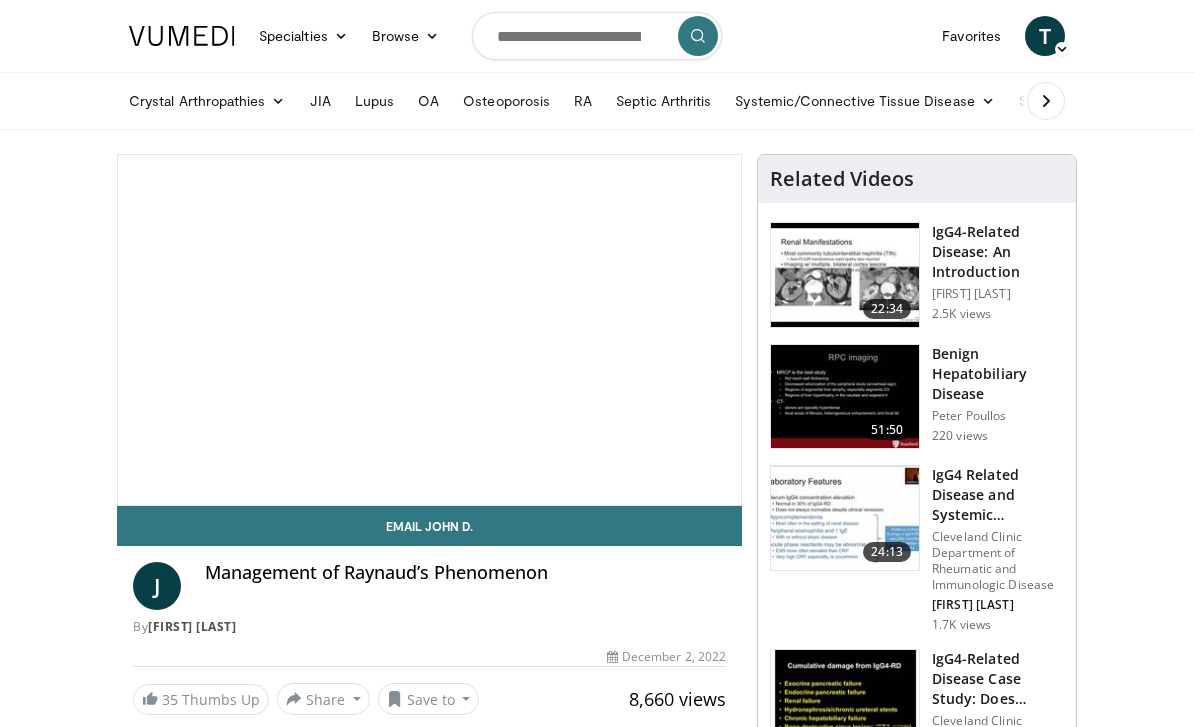scroll, scrollTop: 0, scrollLeft: 0, axis: both 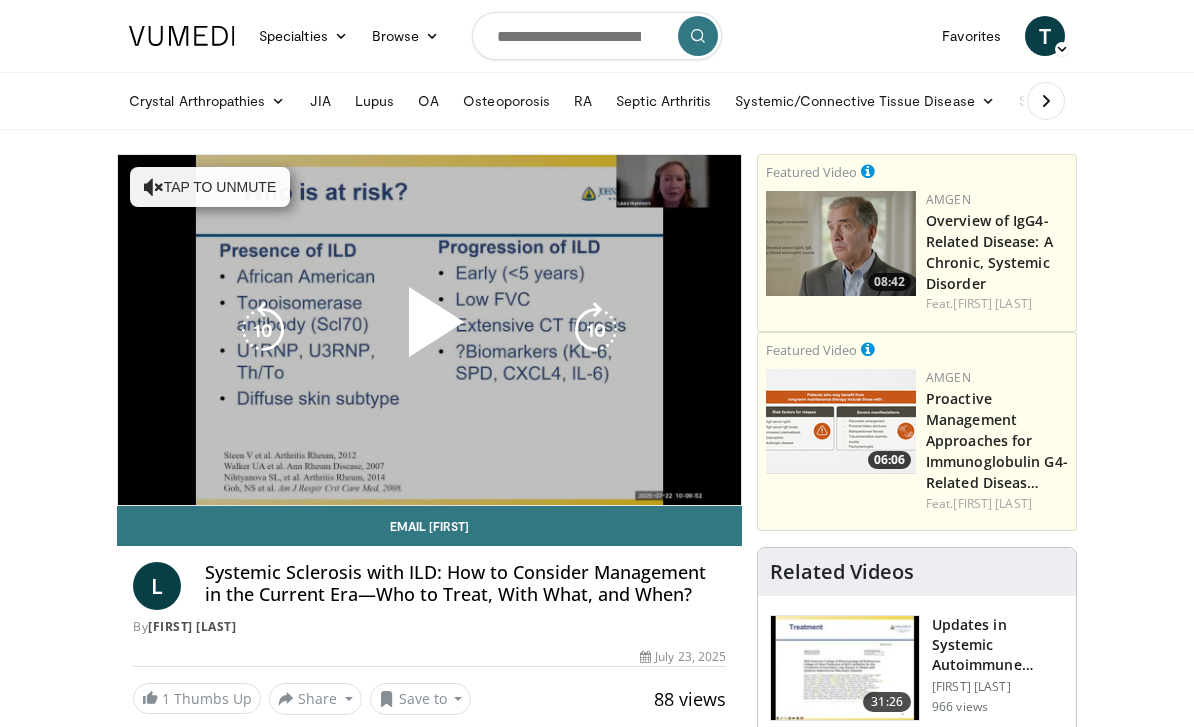 click on "Email
Laura" at bounding box center (429, 526) 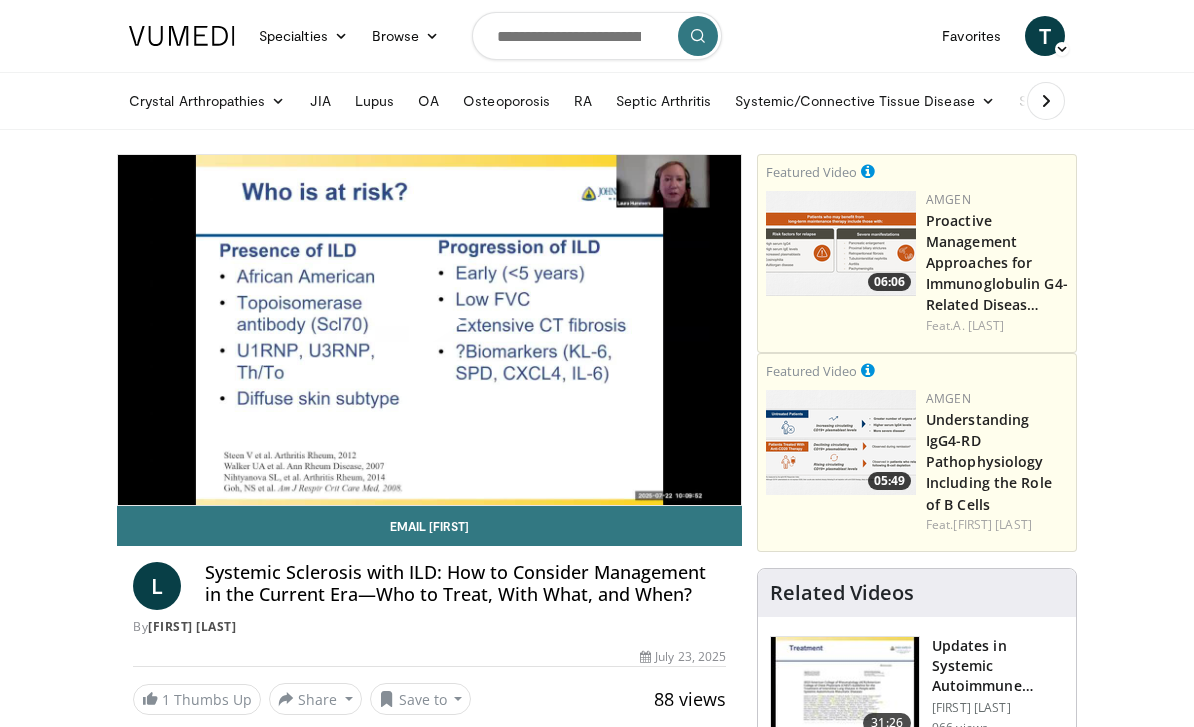 scroll, scrollTop: 0, scrollLeft: 0, axis: both 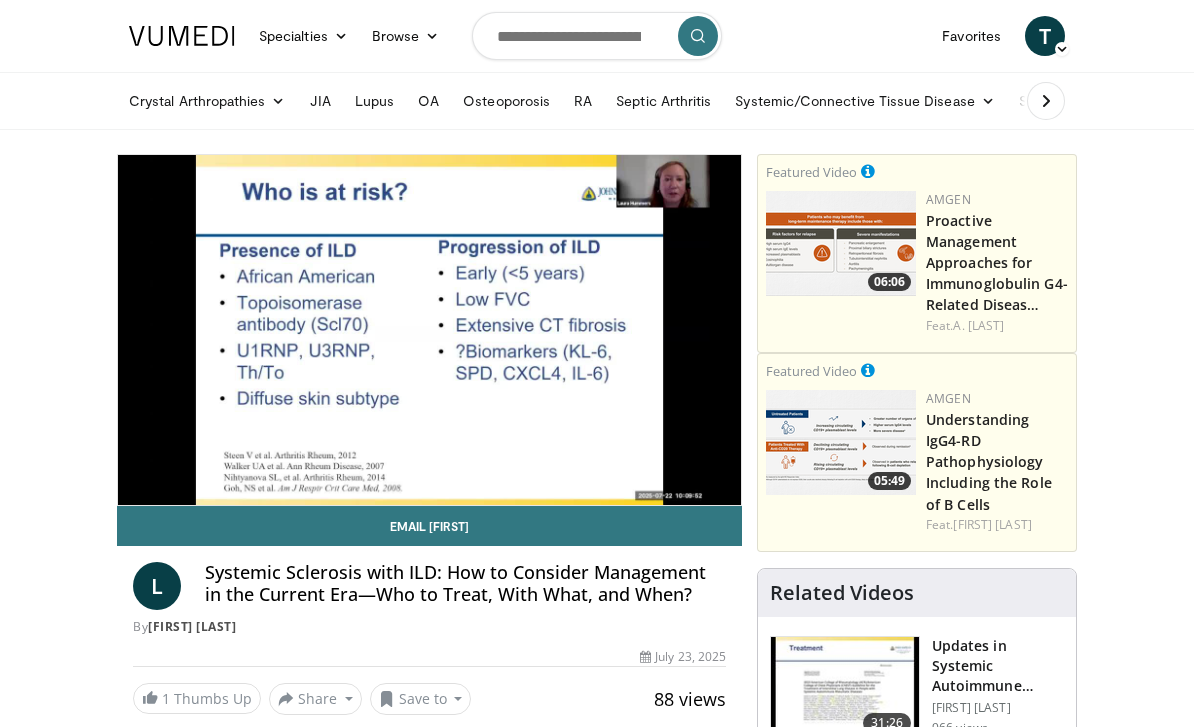 click at bounding box center [429, 330] 